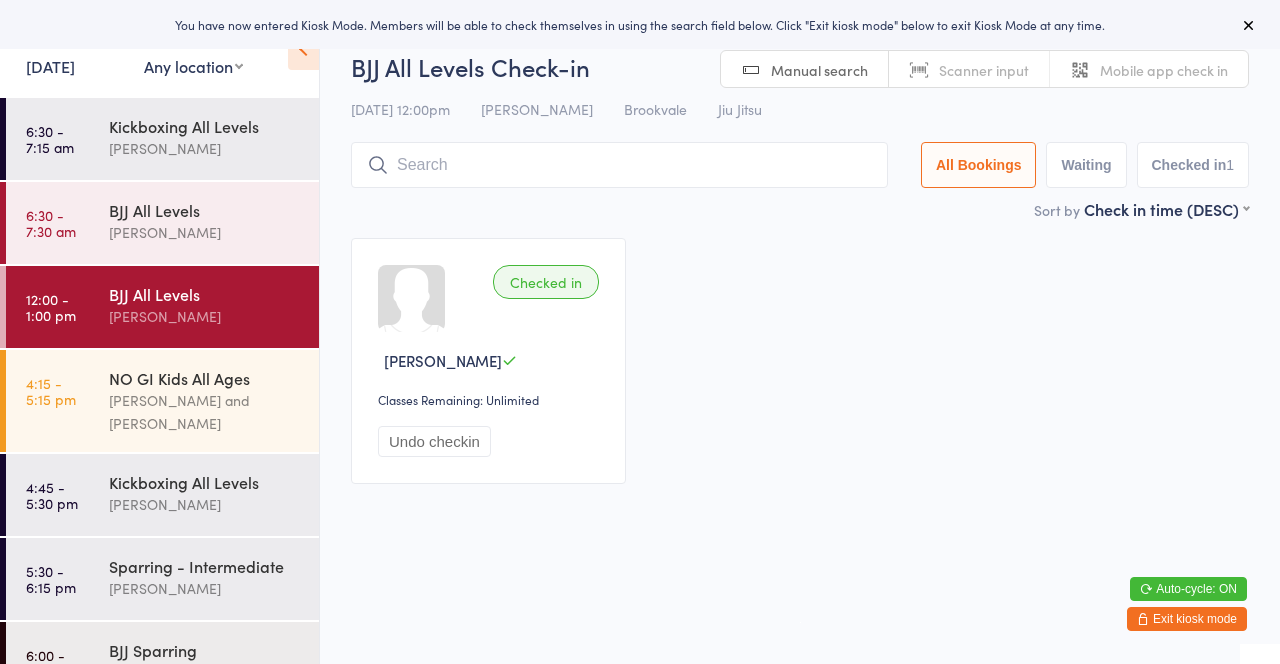scroll, scrollTop: 0, scrollLeft: 0, axis: both 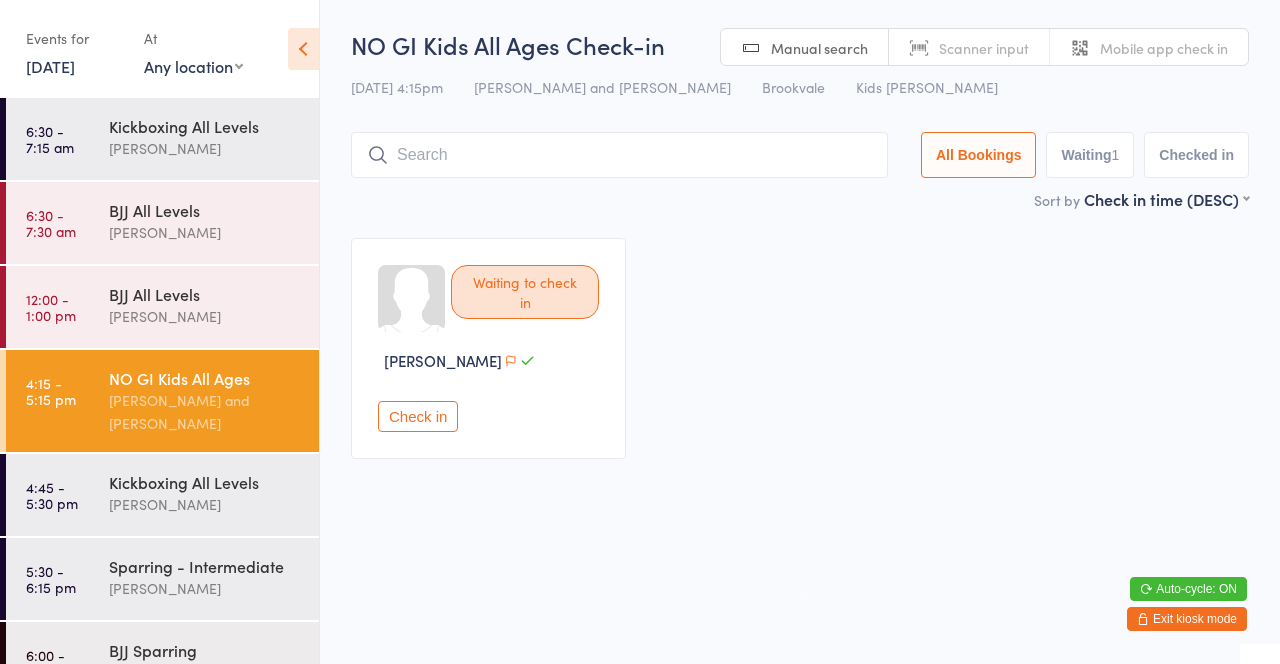 click on "[PERSON_NAME]" at bounding box center [205, 504] 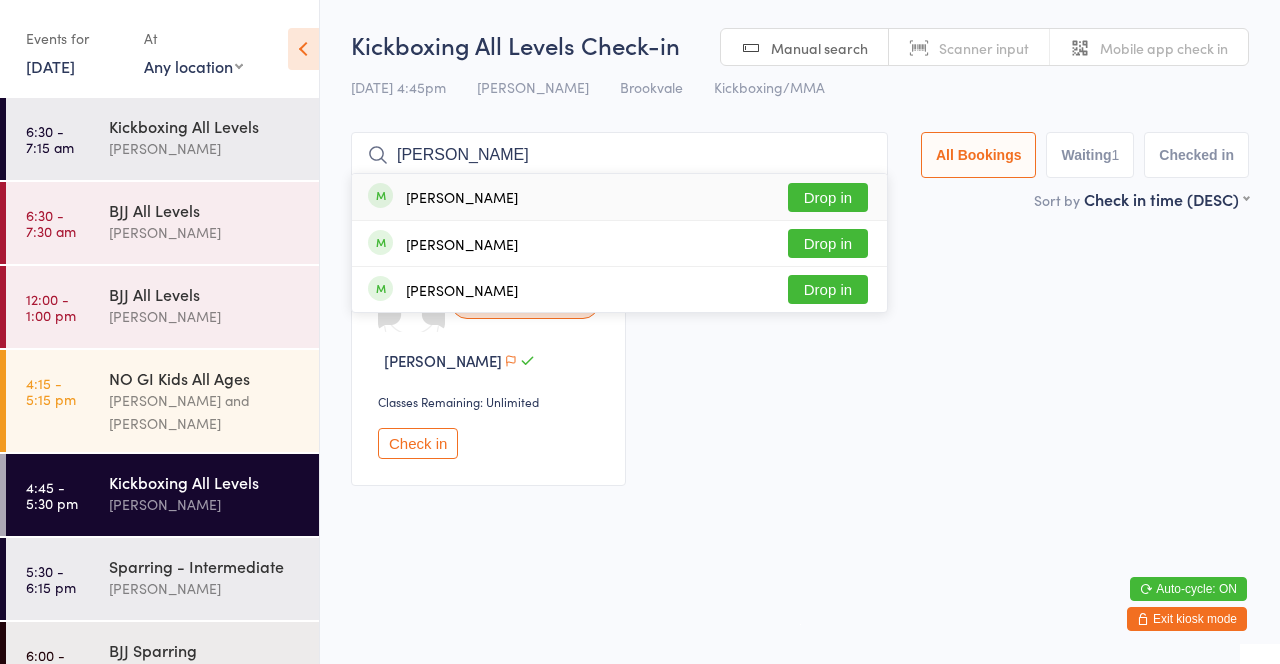 type on "Aidan" 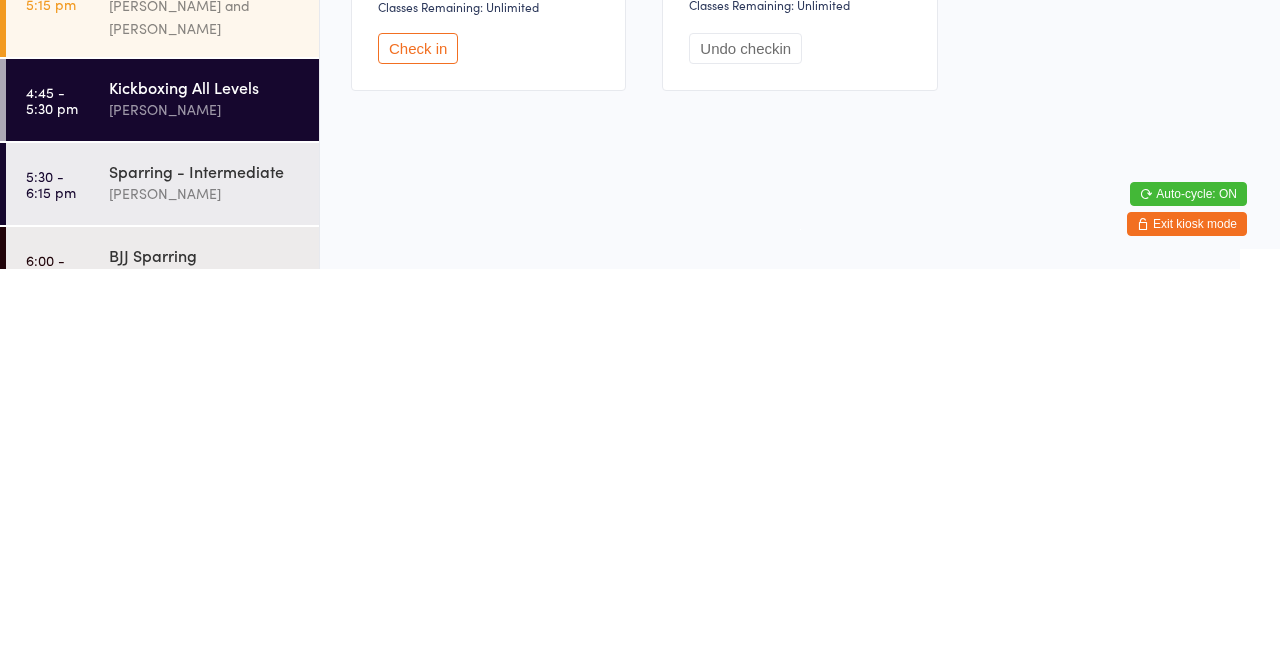 click on "Sparring - Intermediate" at bounding box center (205, 566) 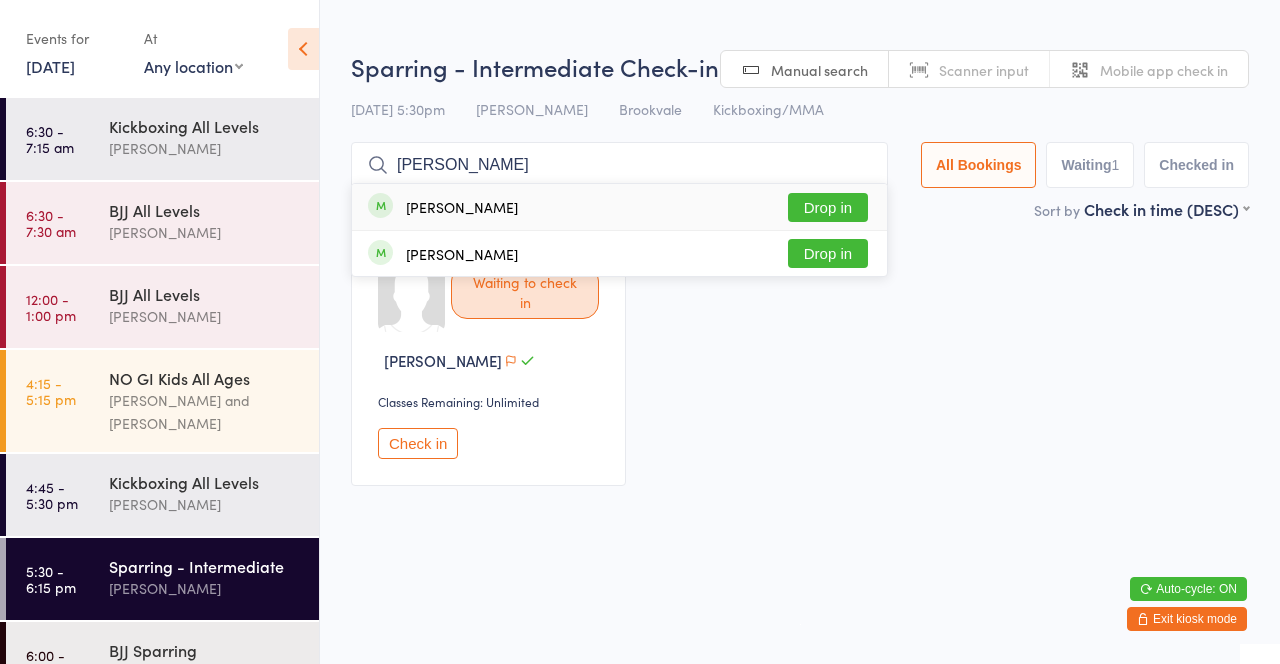 type on "Aida" 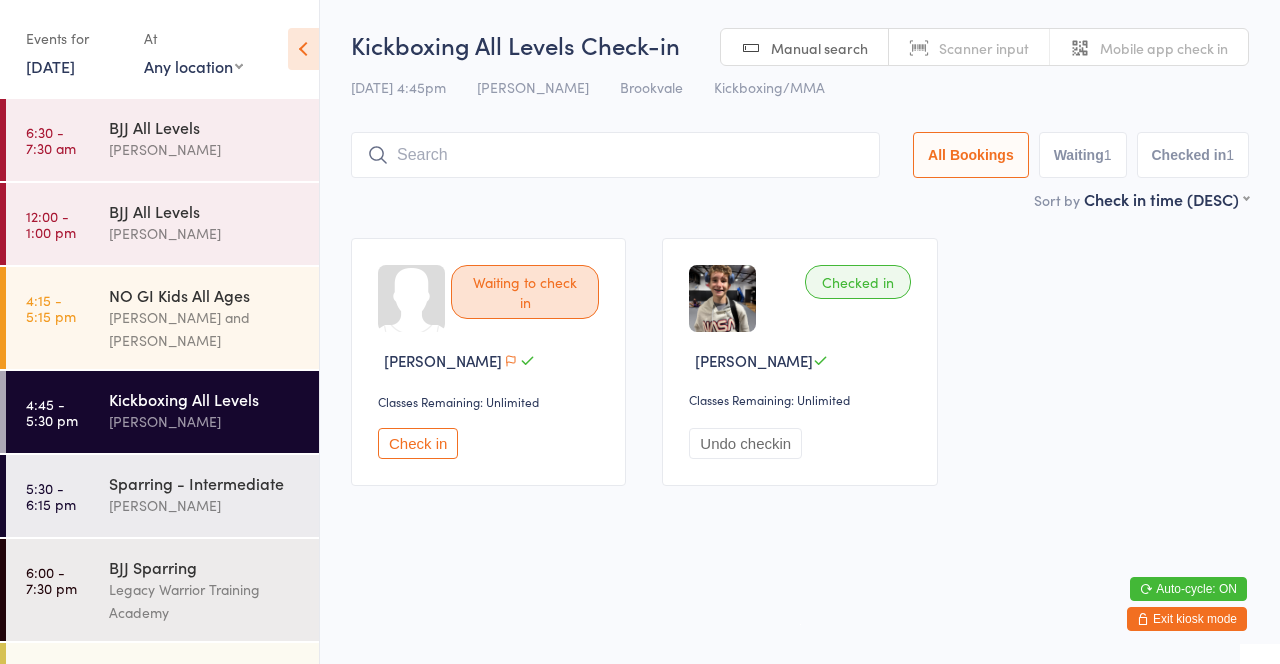 scroll, scrollTop: 166, scrollLeft: 0, axis: vertical 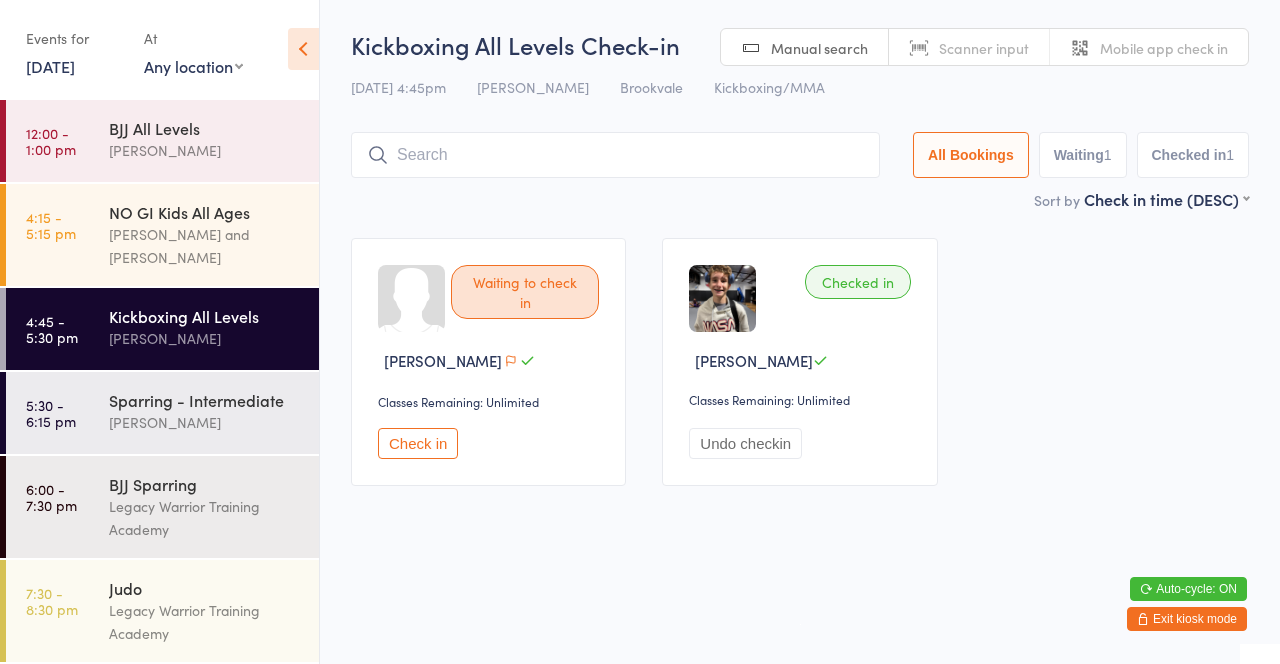 click on "[PERSON_NAME] and [PERSON_NAME]" at bounding box center (205, 246) 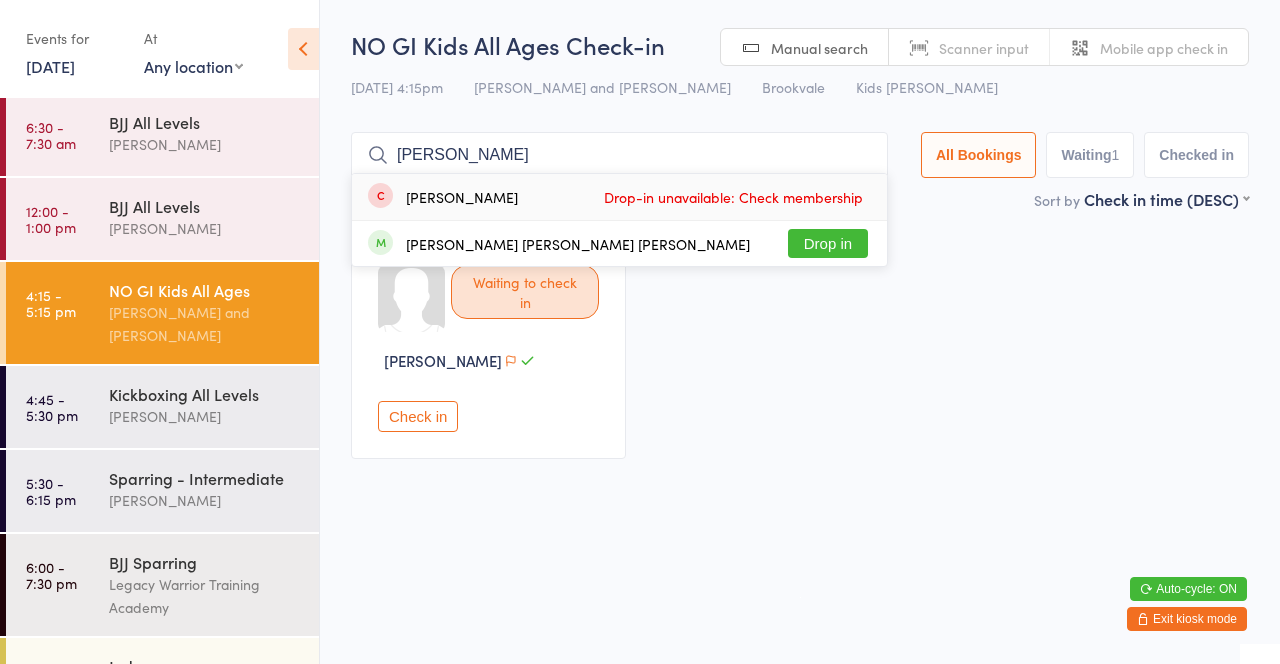 scroll, scrollTop: 166, scrollLeft: 0, axis: vertical 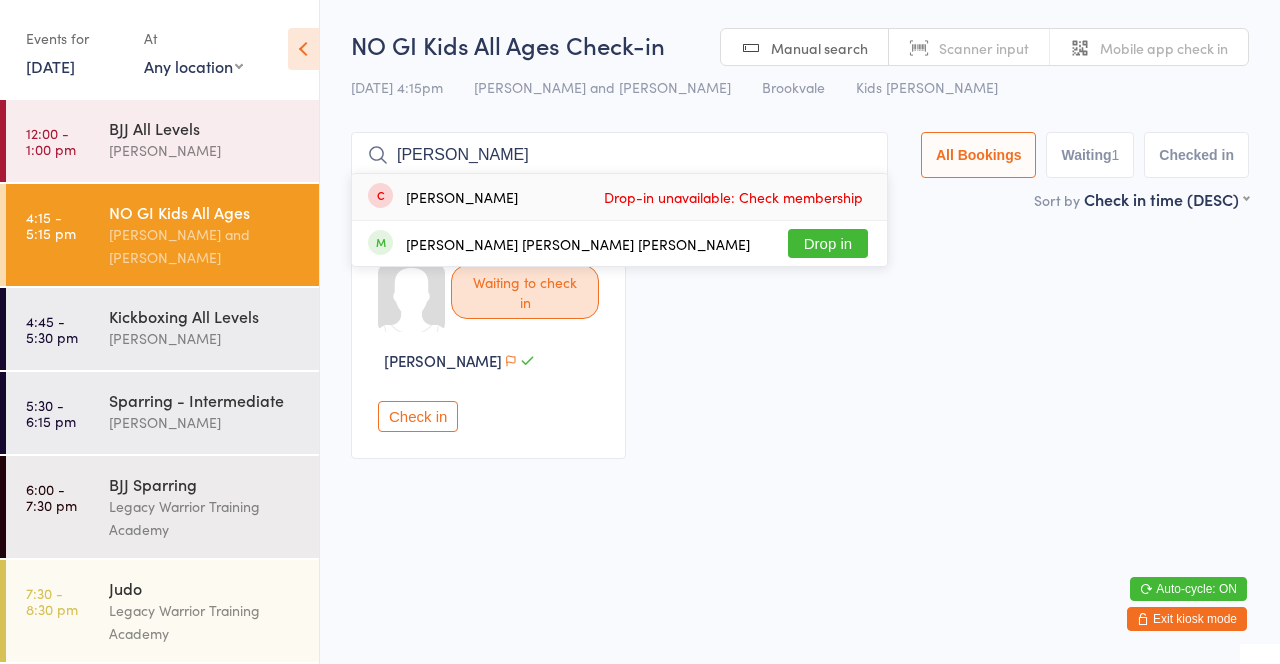 type on "Franci" 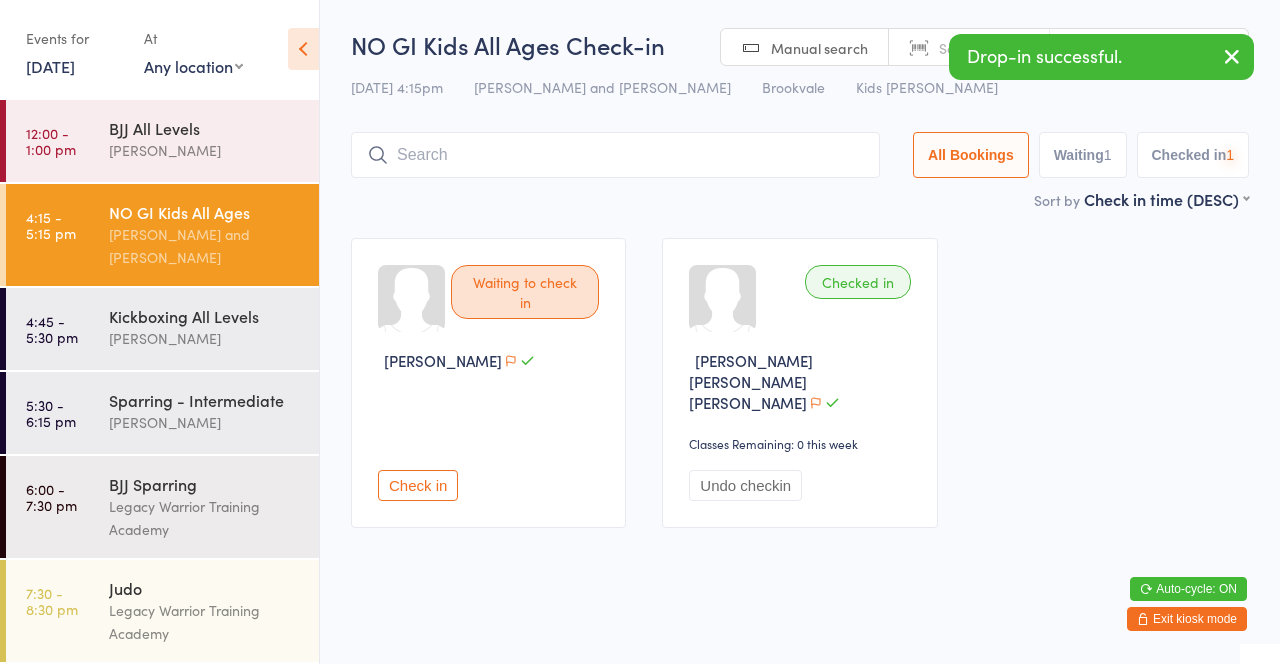 click on "Waiting to check in Rachel Raimondo    Check in Checked in Francisco Mac Dowell de Bastos Martins  Classes Remaining: 0 this week   Undo checkin" at bounding box center (800, 383) 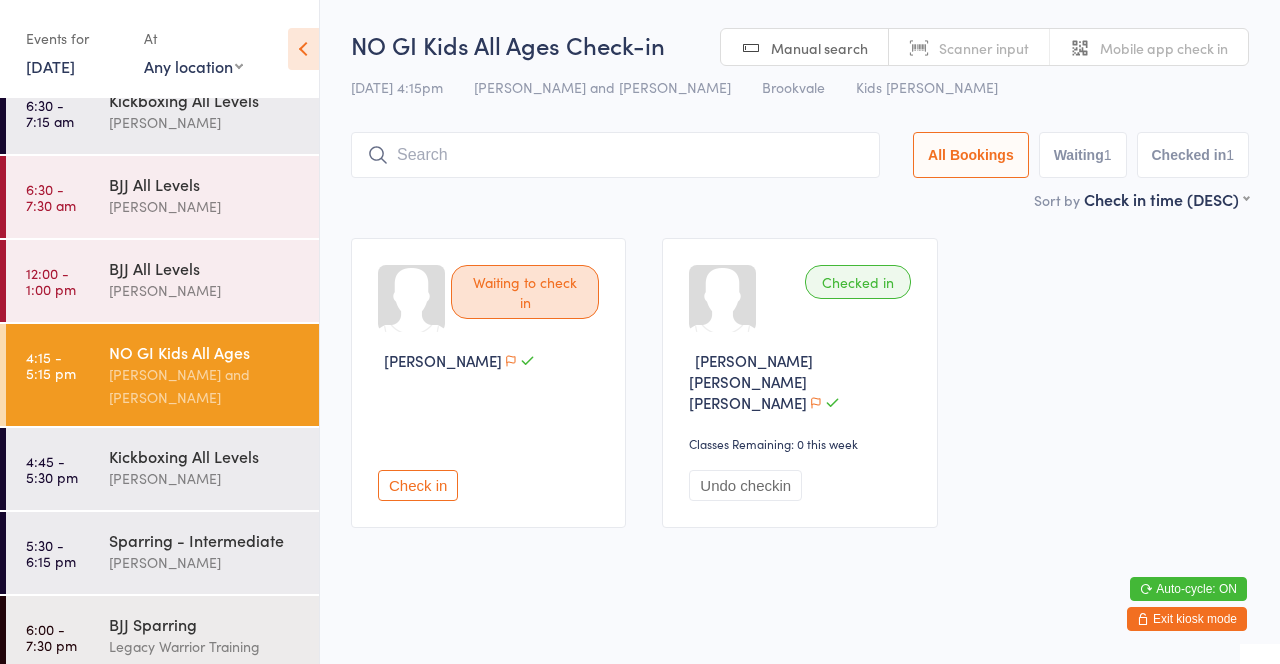 scroll, scrollTop: 0, scrollLeft: 0, axis: both 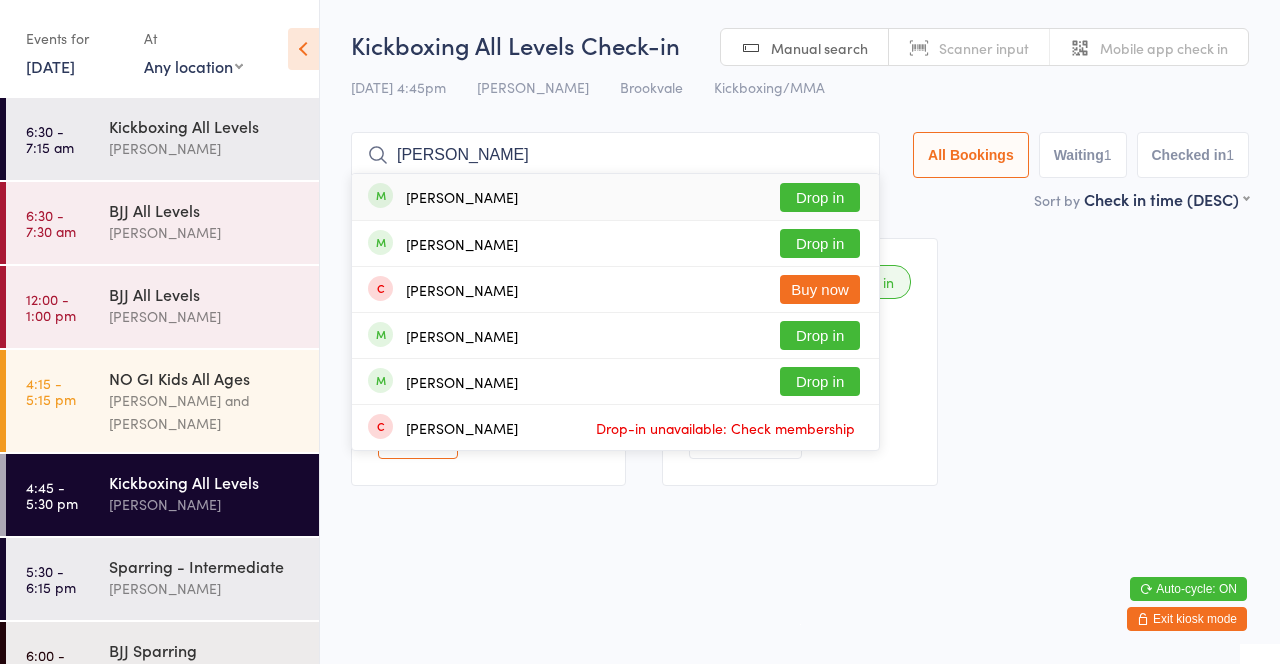 type on "Simone" 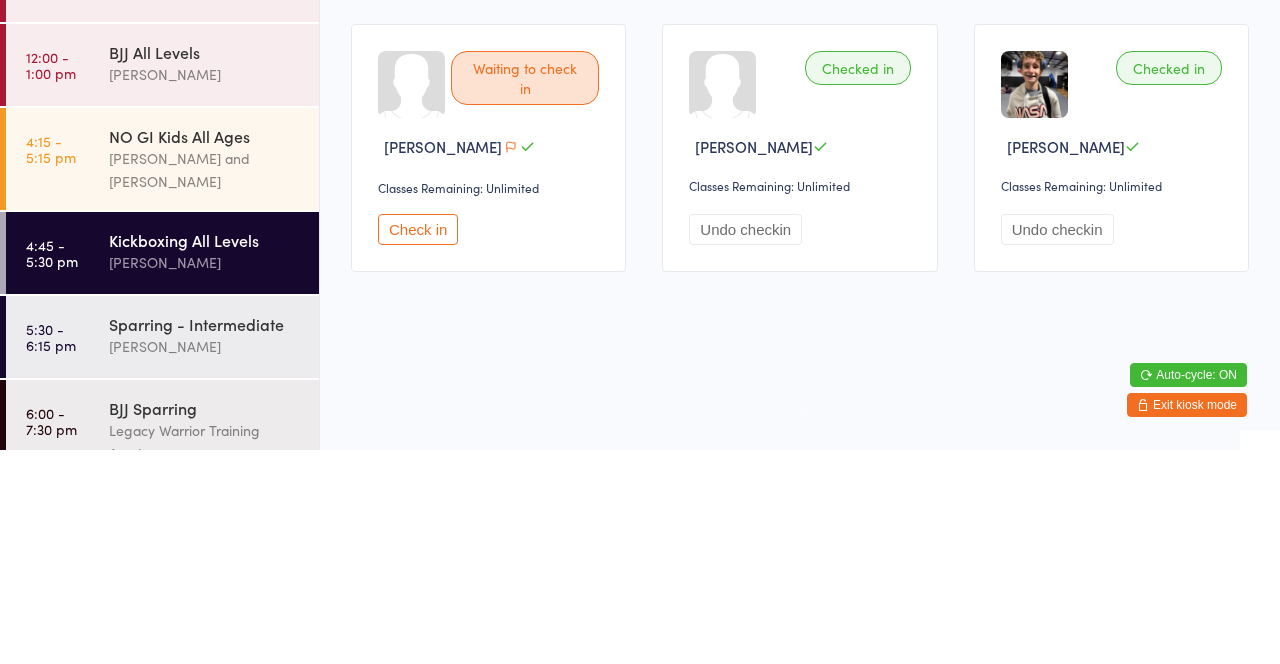 scroll, scrollTop: 23, scrollLeft: 0, axis: vertical 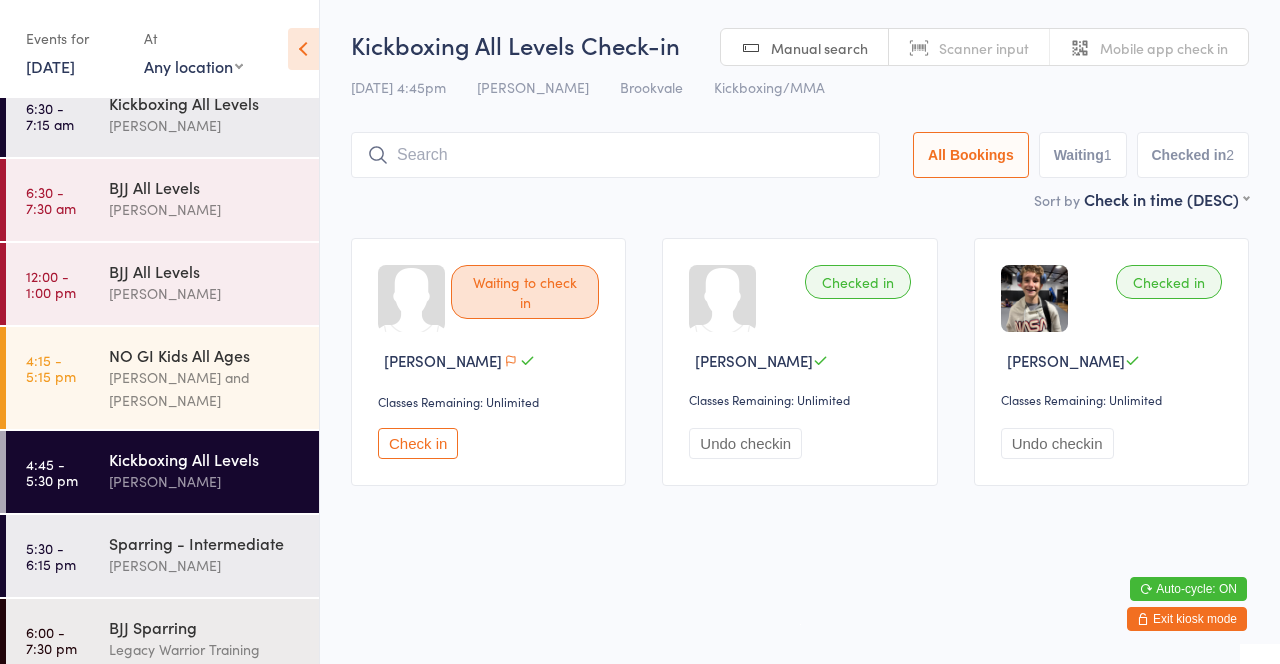 click at bounding box center (615, 155) 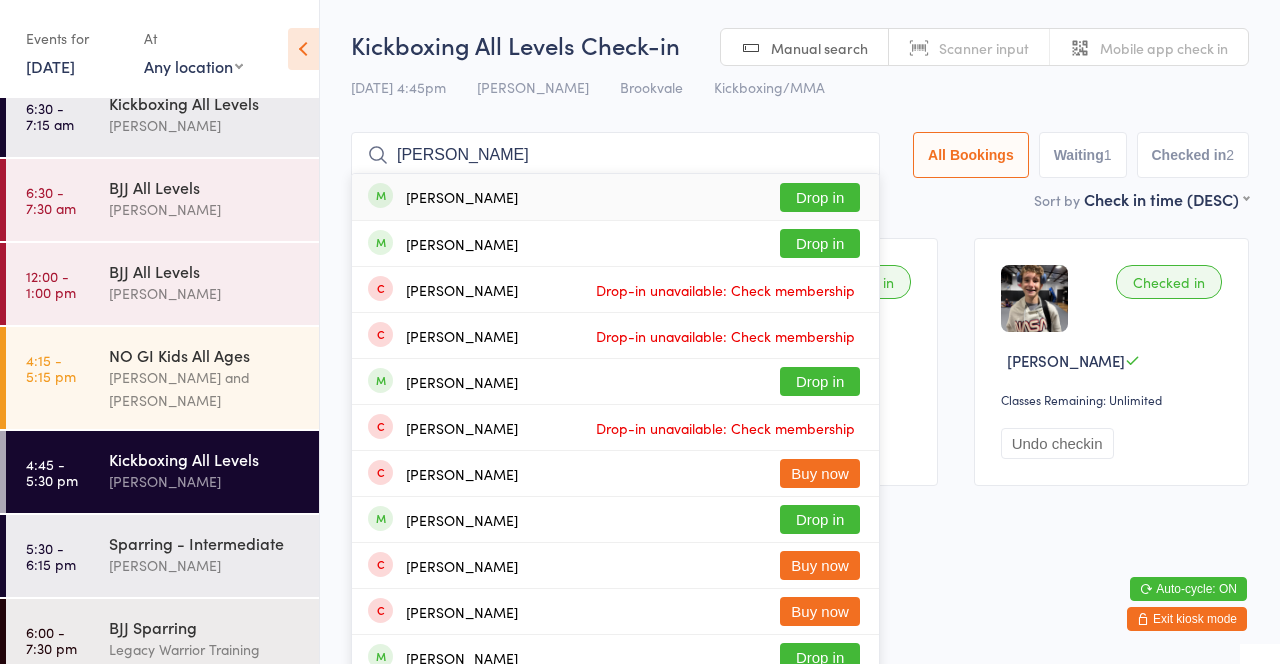 type on "Josh" 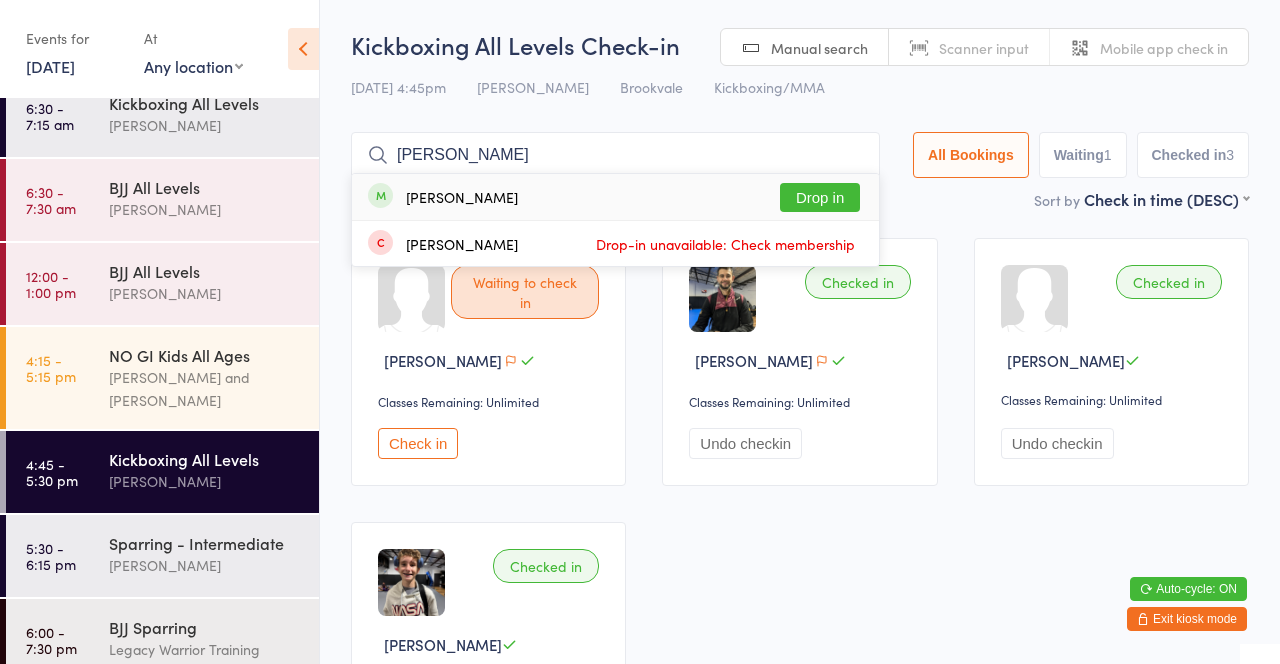 type on "Toby" 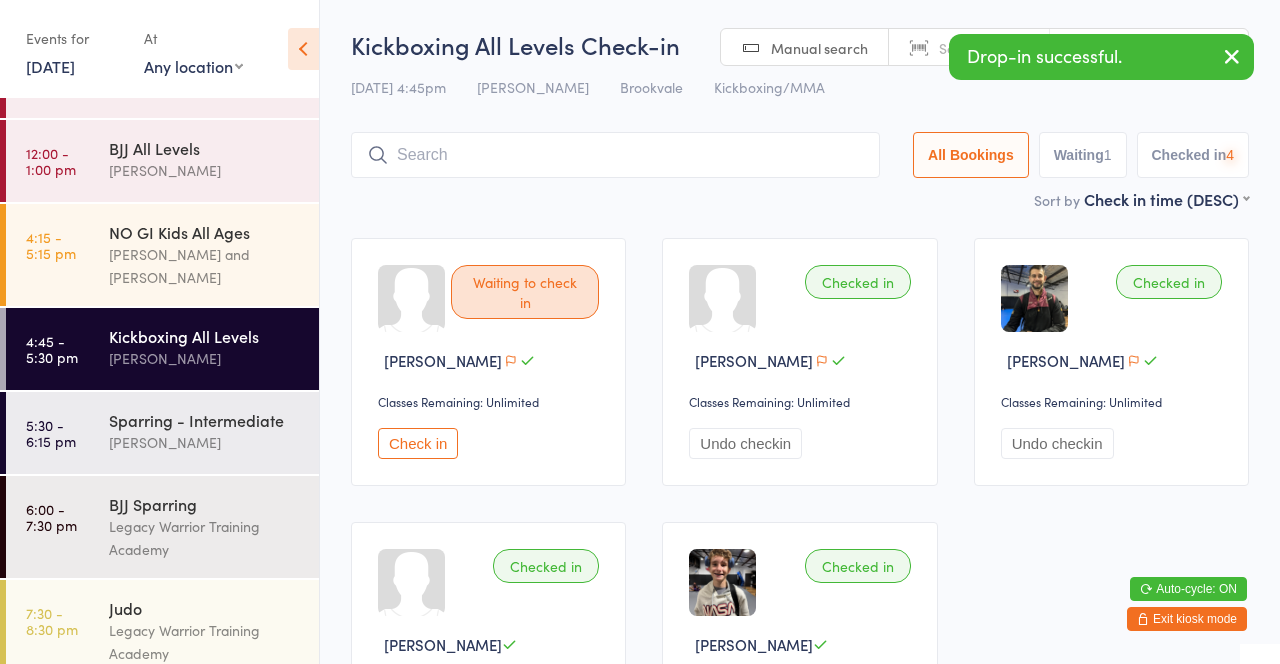 scroll, scrollTop: 166, scrollLeft: 0, axis: vertical 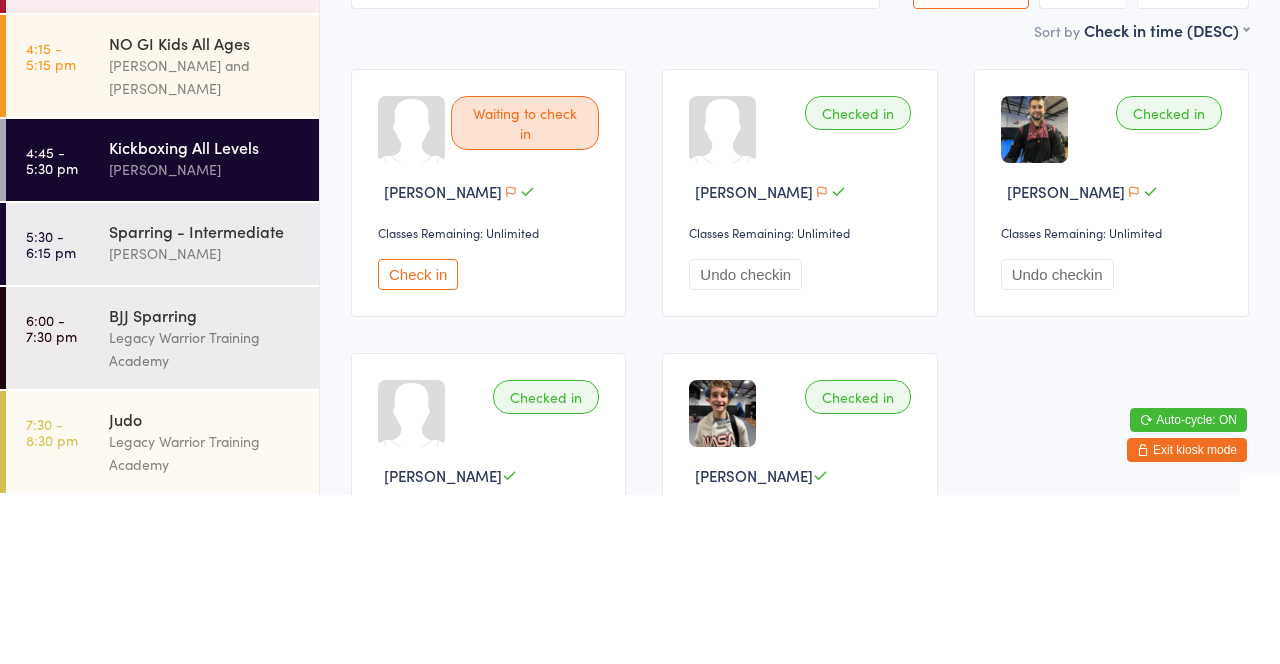 click on "Sparring - Intermediate" at bounding box center (205, 400) 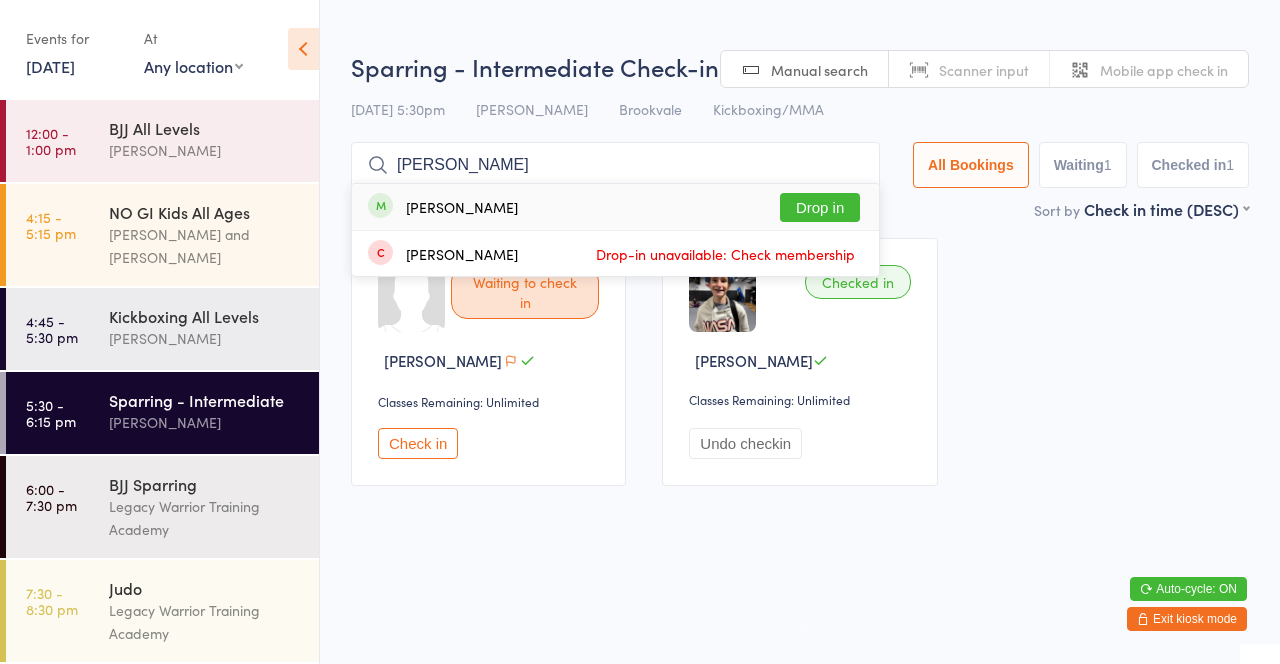 type on "Toby" 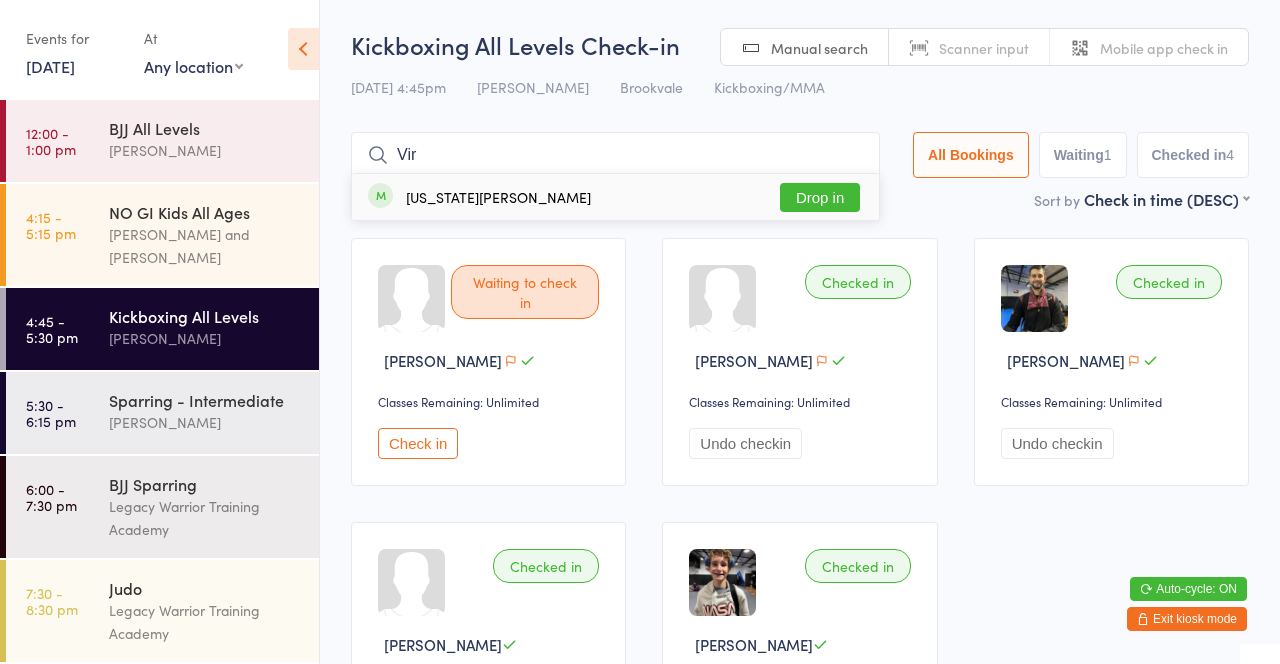 type on "Vir" 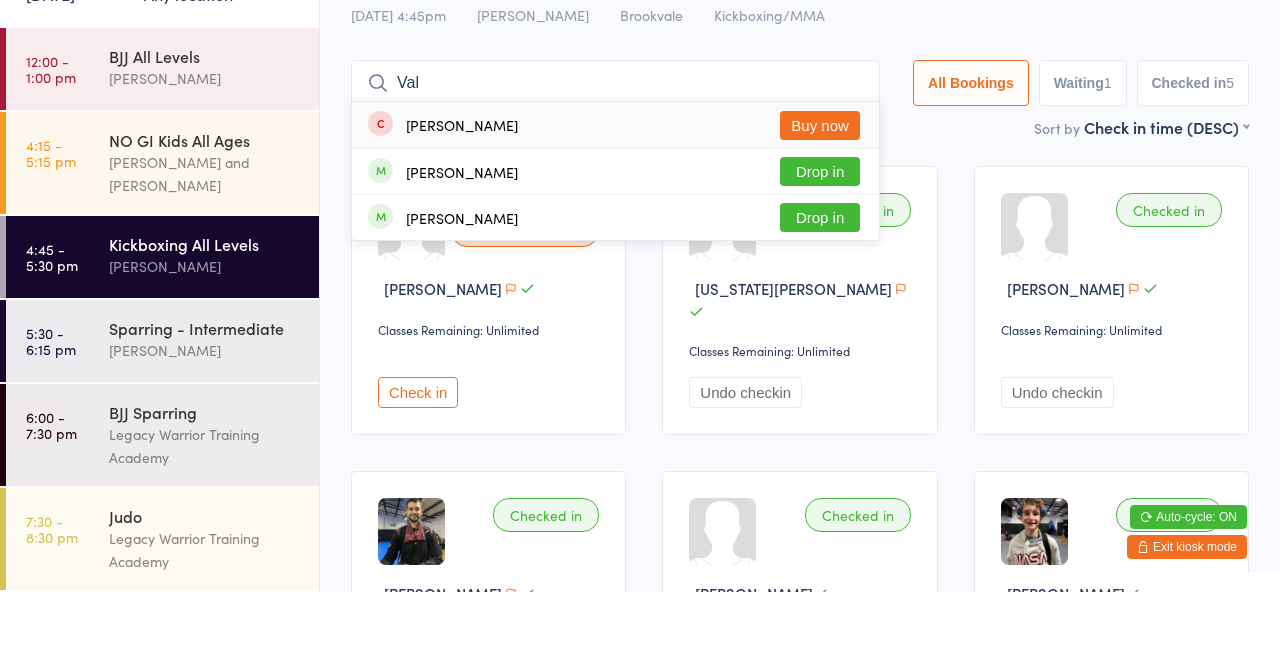 type on "Val" 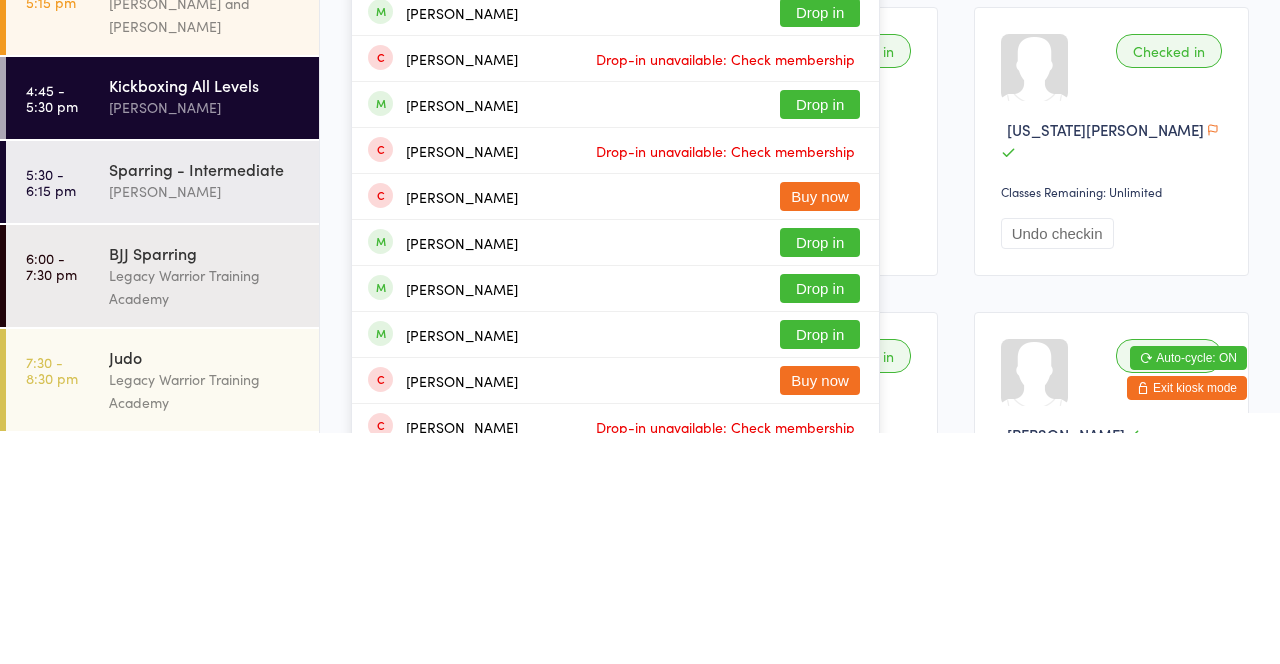 type on "Jackson" 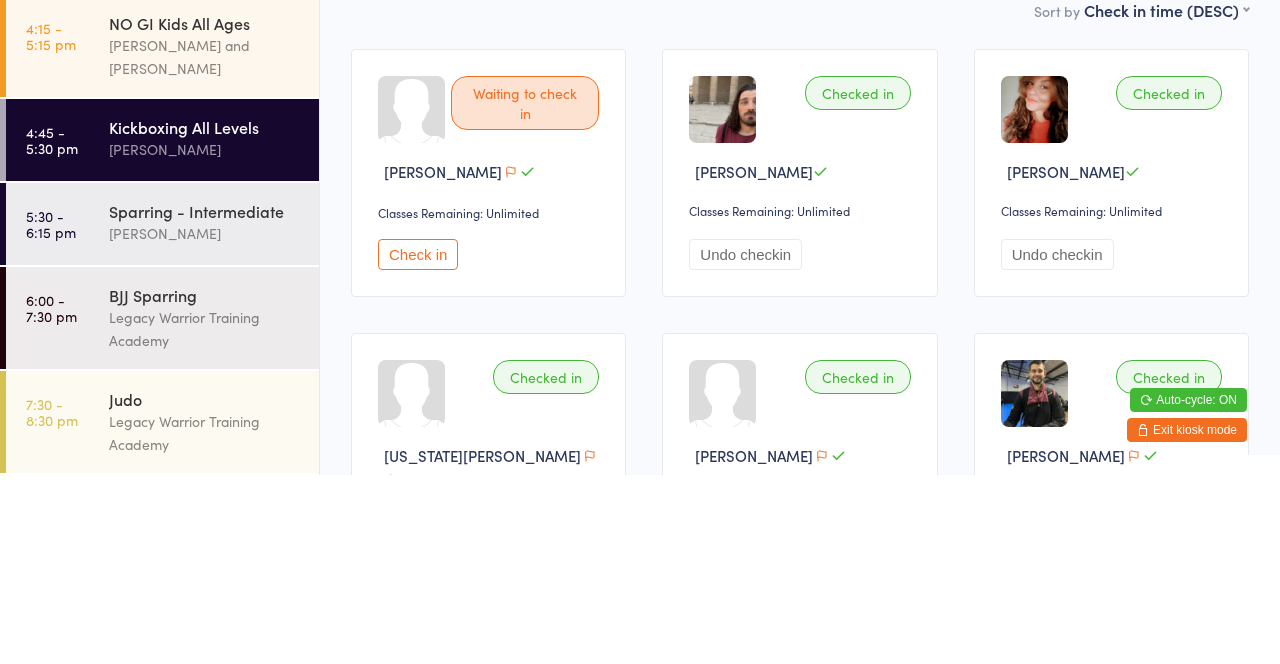 click on "[PERSON_NAME]" at bounding box center [205, 338] 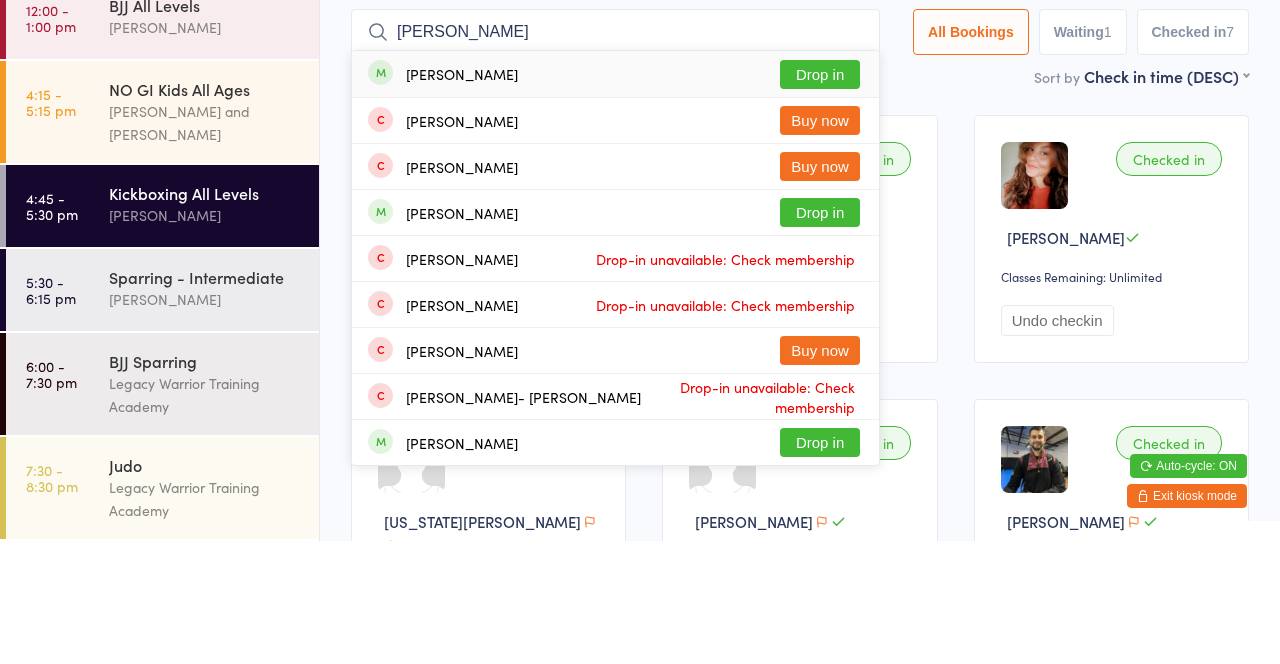 type on "Lucas" 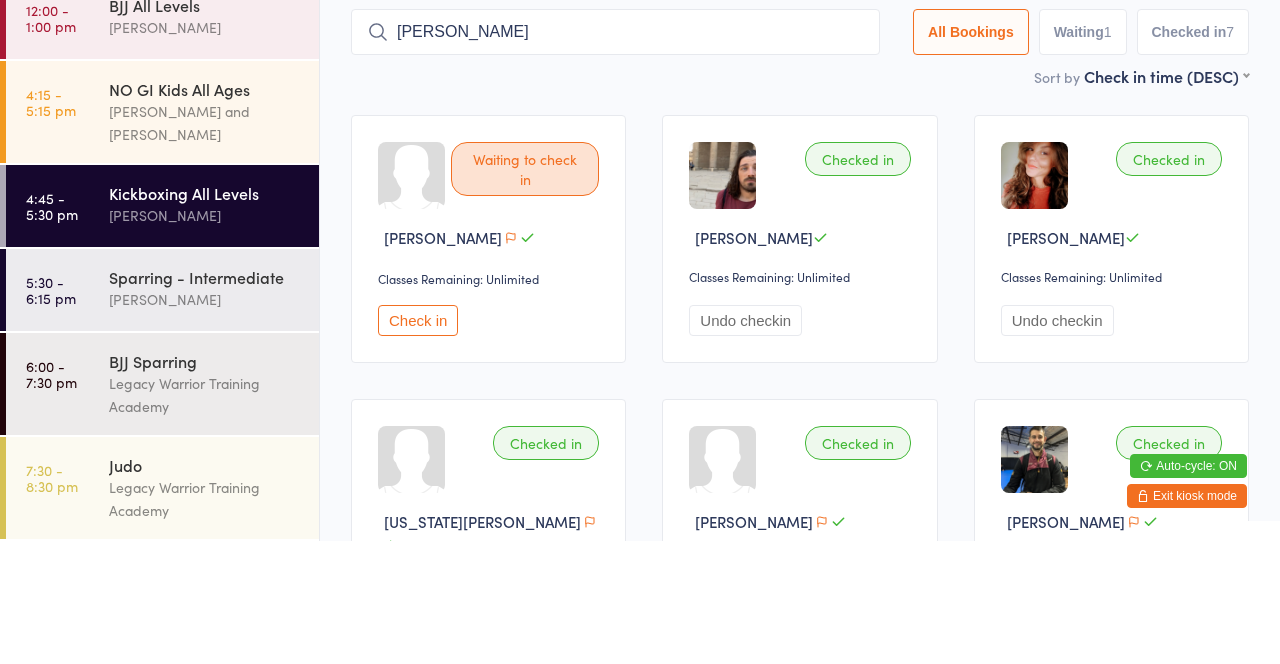 type 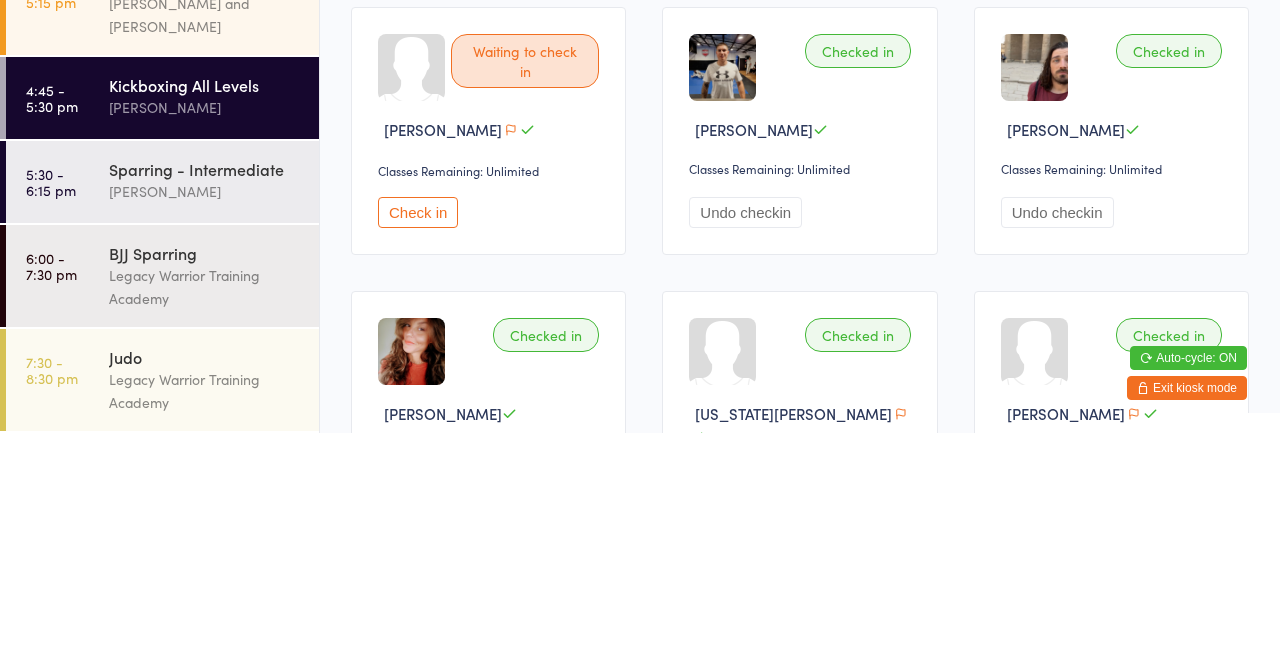 click on "[PERSON_NAME]" at bounding box center [205, 422] 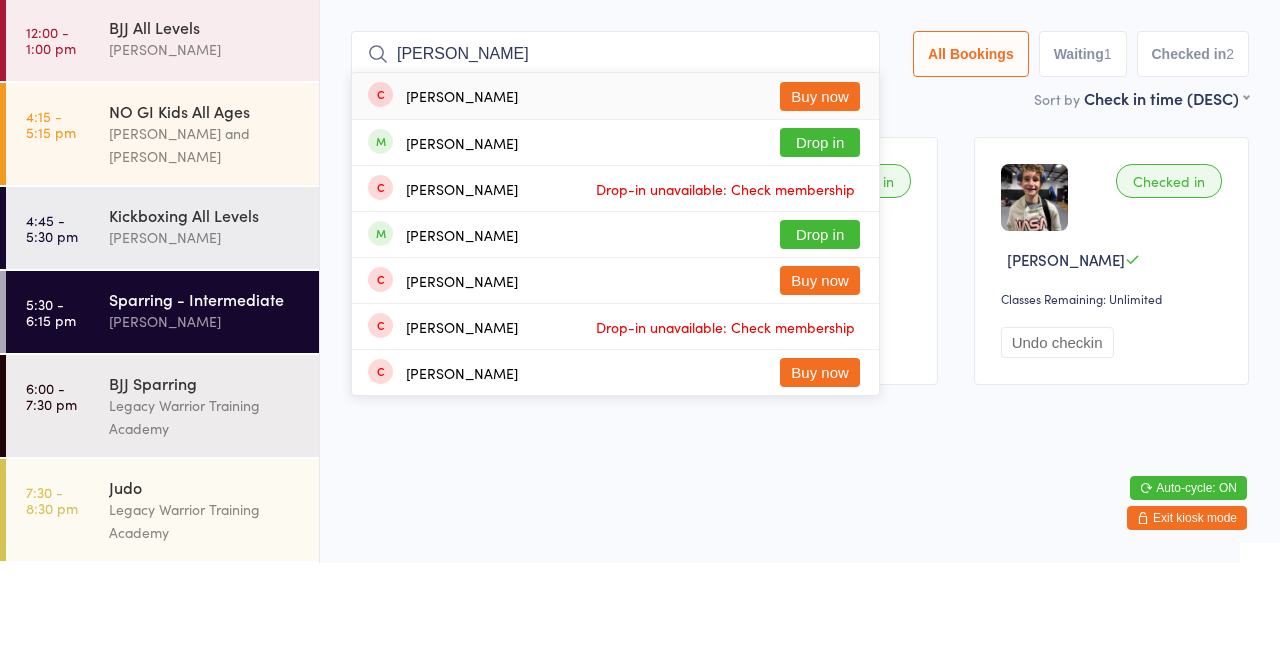 type on "Lucas ha" 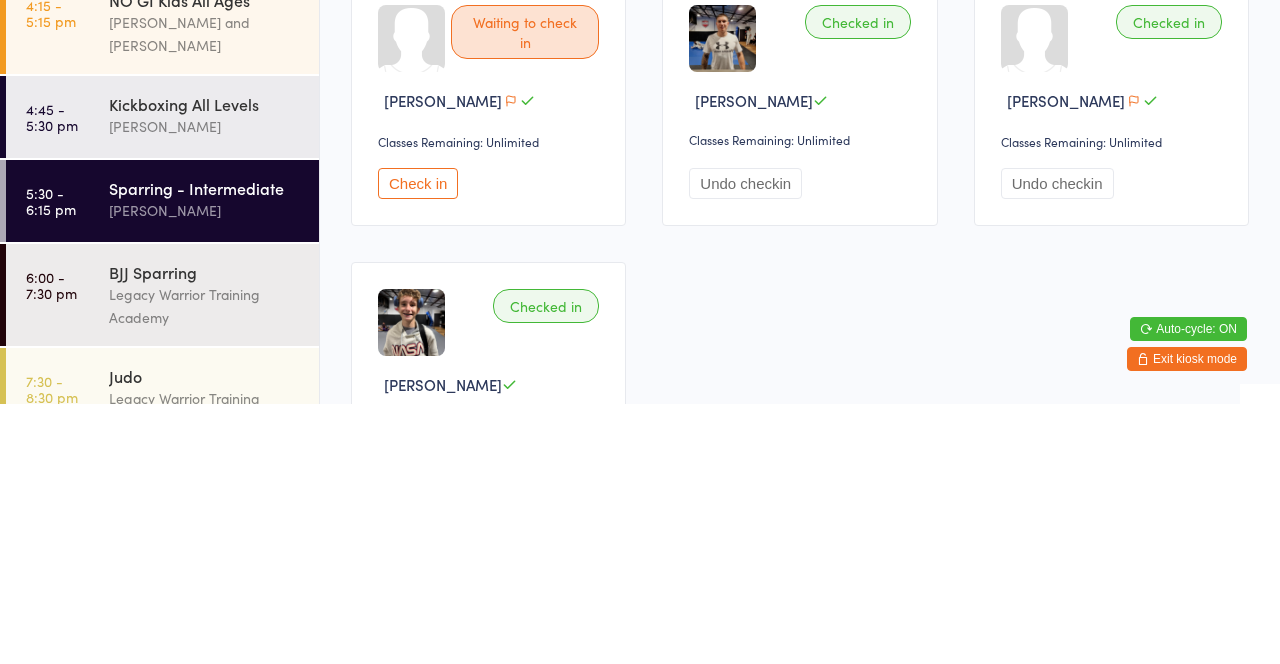 scroll, scrollTop: 106, scrollLeft: 0, axis: vertical 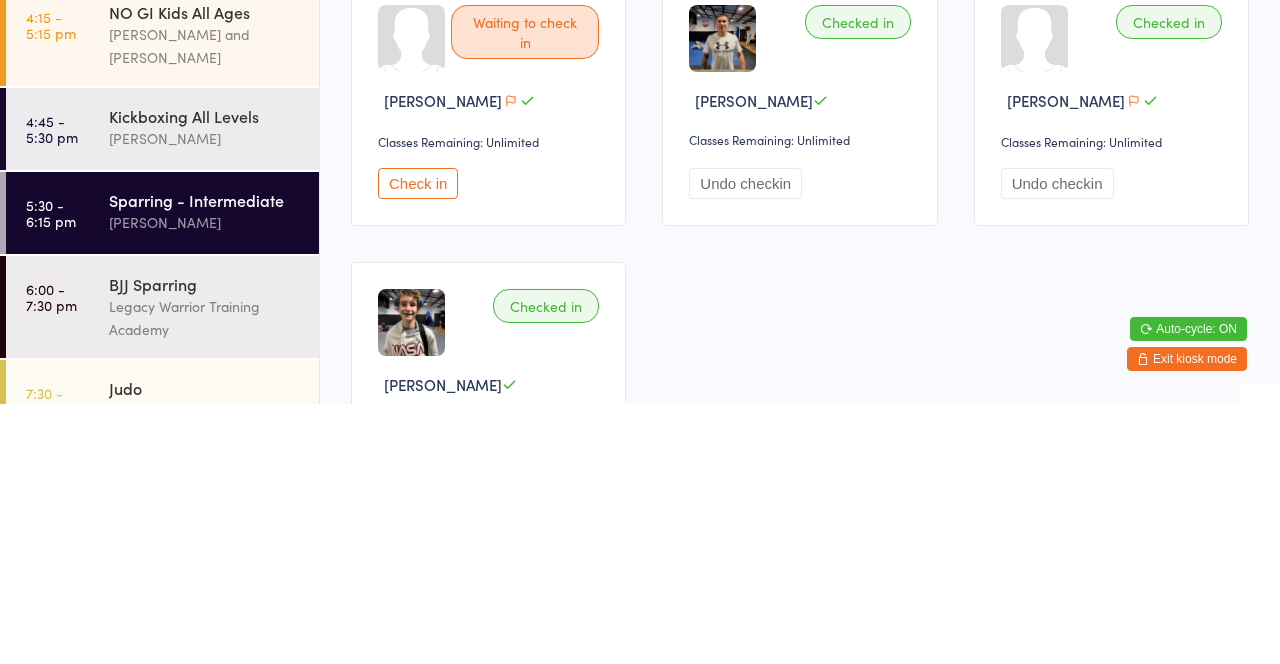 click on "[PERSON_NAME]" at bounding box center [205, 398] 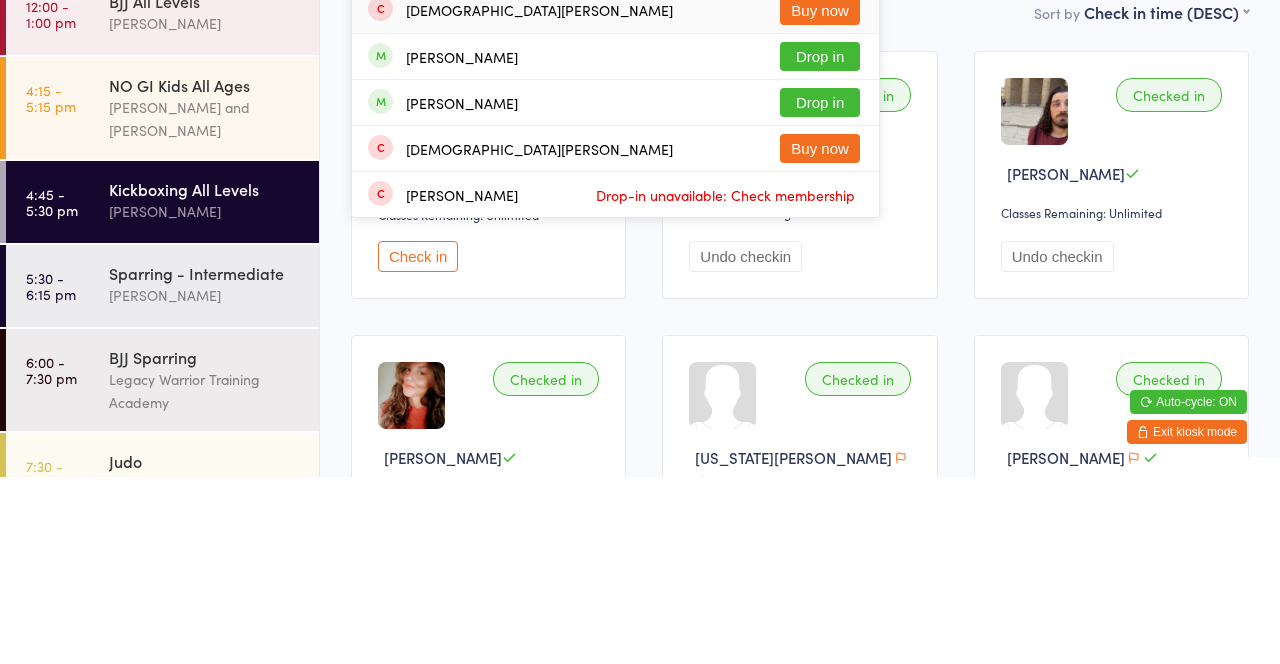 type on "Chr" 